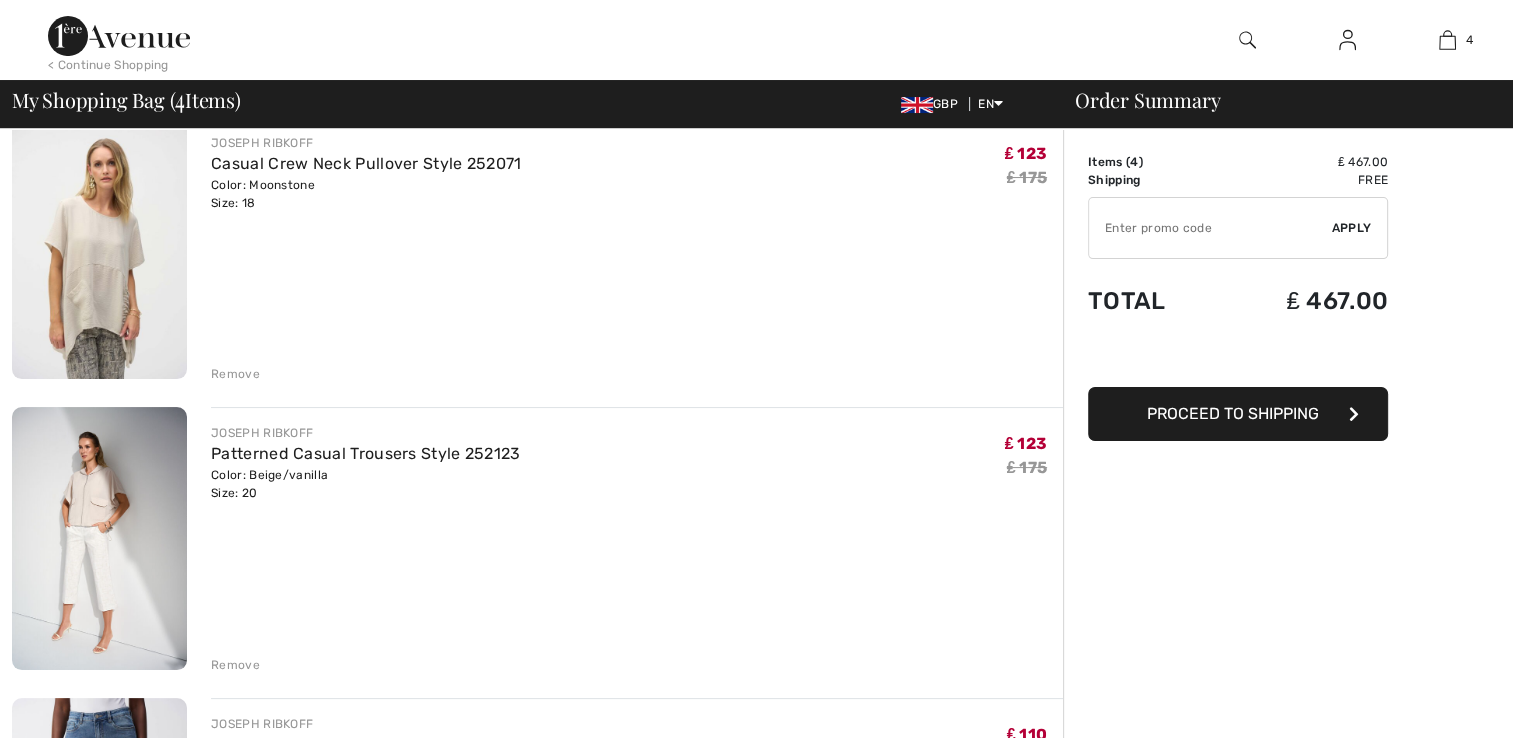 scroll, scrollTop: 176, scrollLeft: 0, axis: vertical 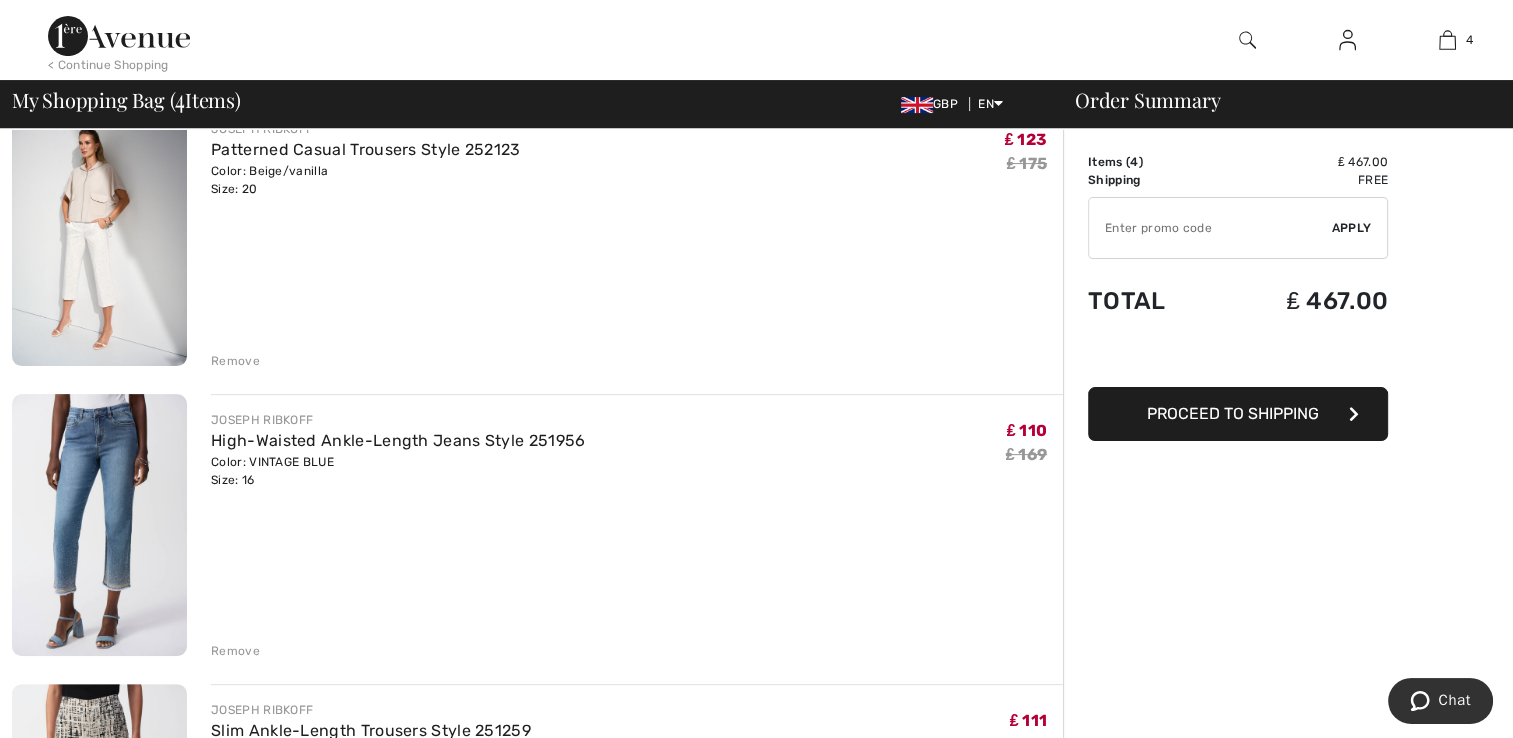 click on "< Continue Shopping" at bounding box center (108, 65) 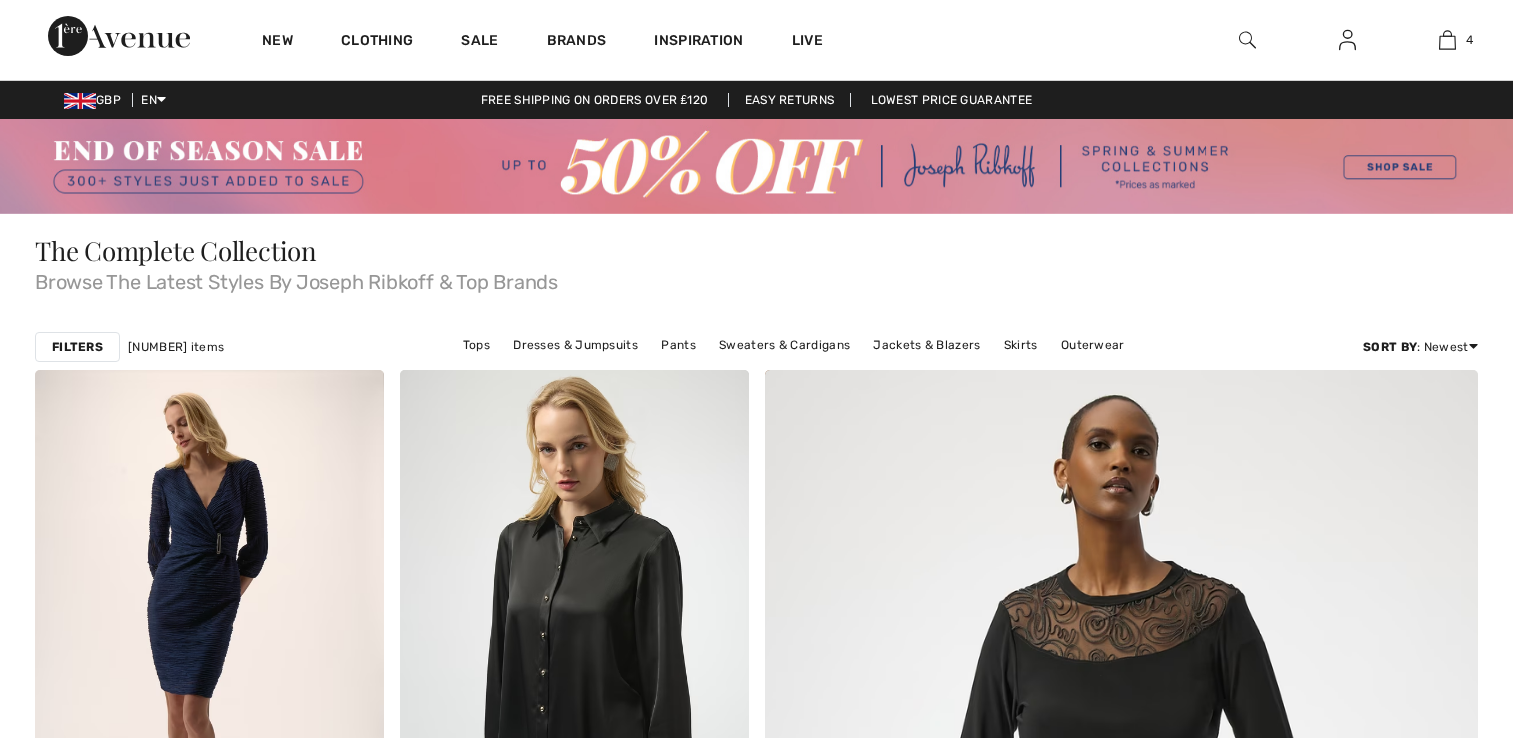 scroll, scrollTop: 0, scrollLeft: 0, axis: both 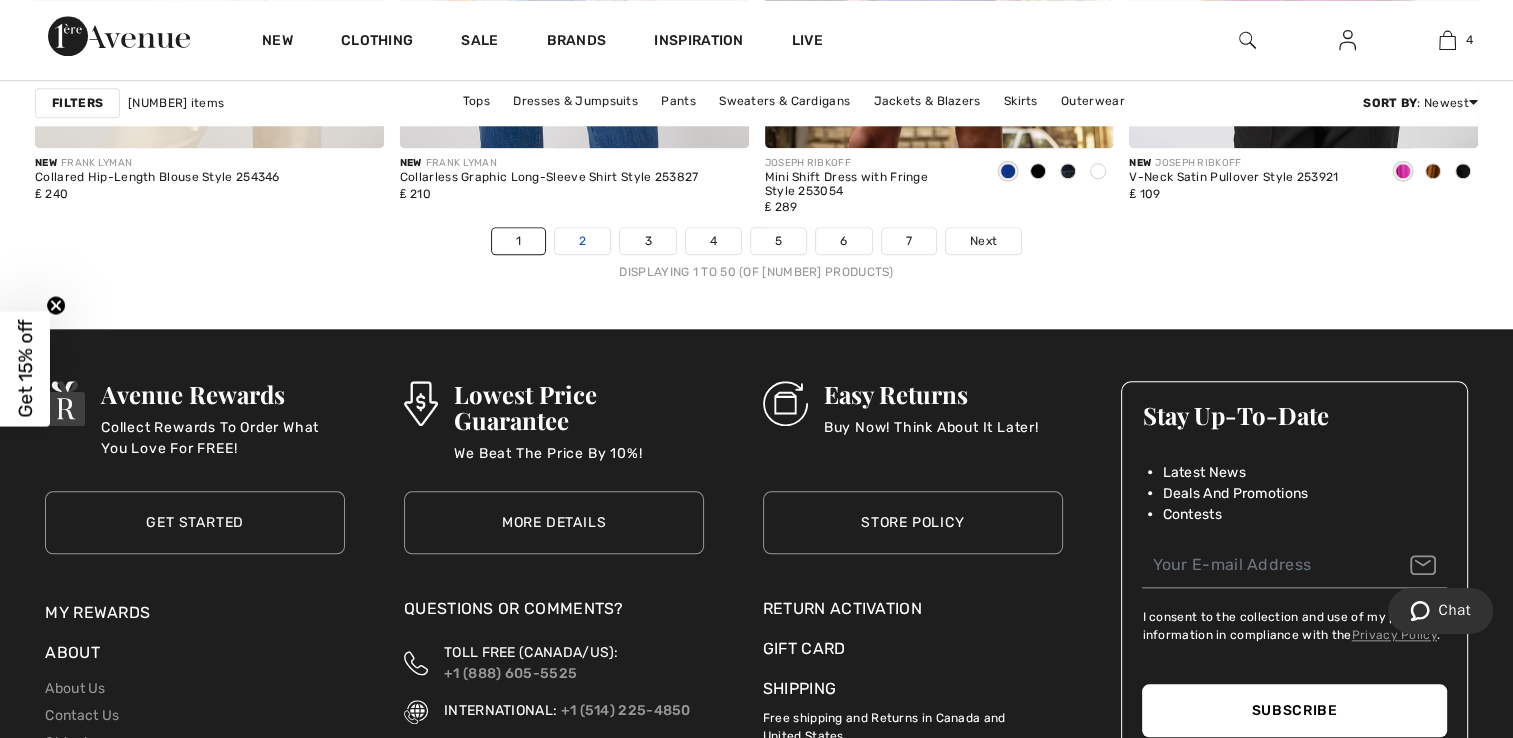 click on "2" at bounding box center (582, 241) 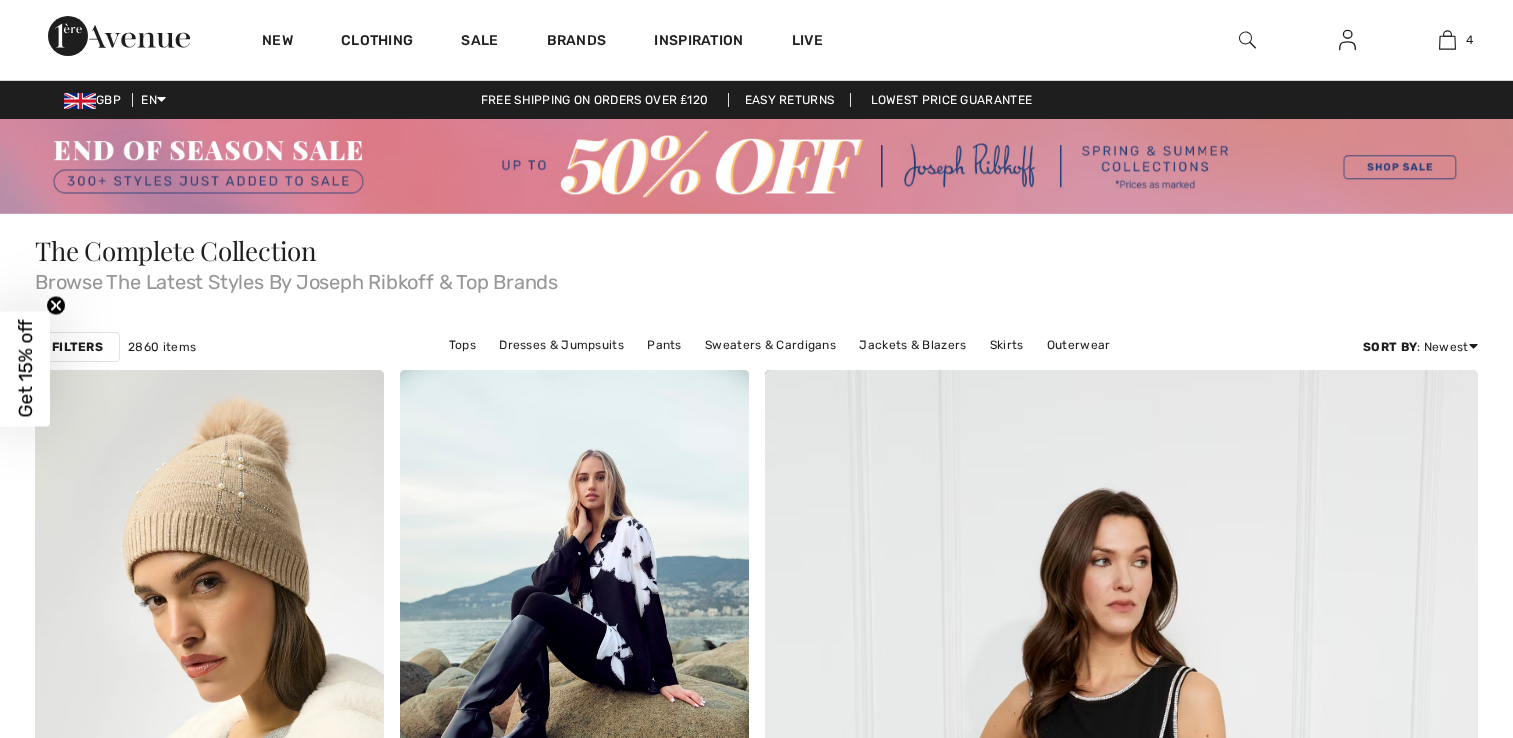scroll, scrollTop: 0, scrollLeft: 0, axis: both 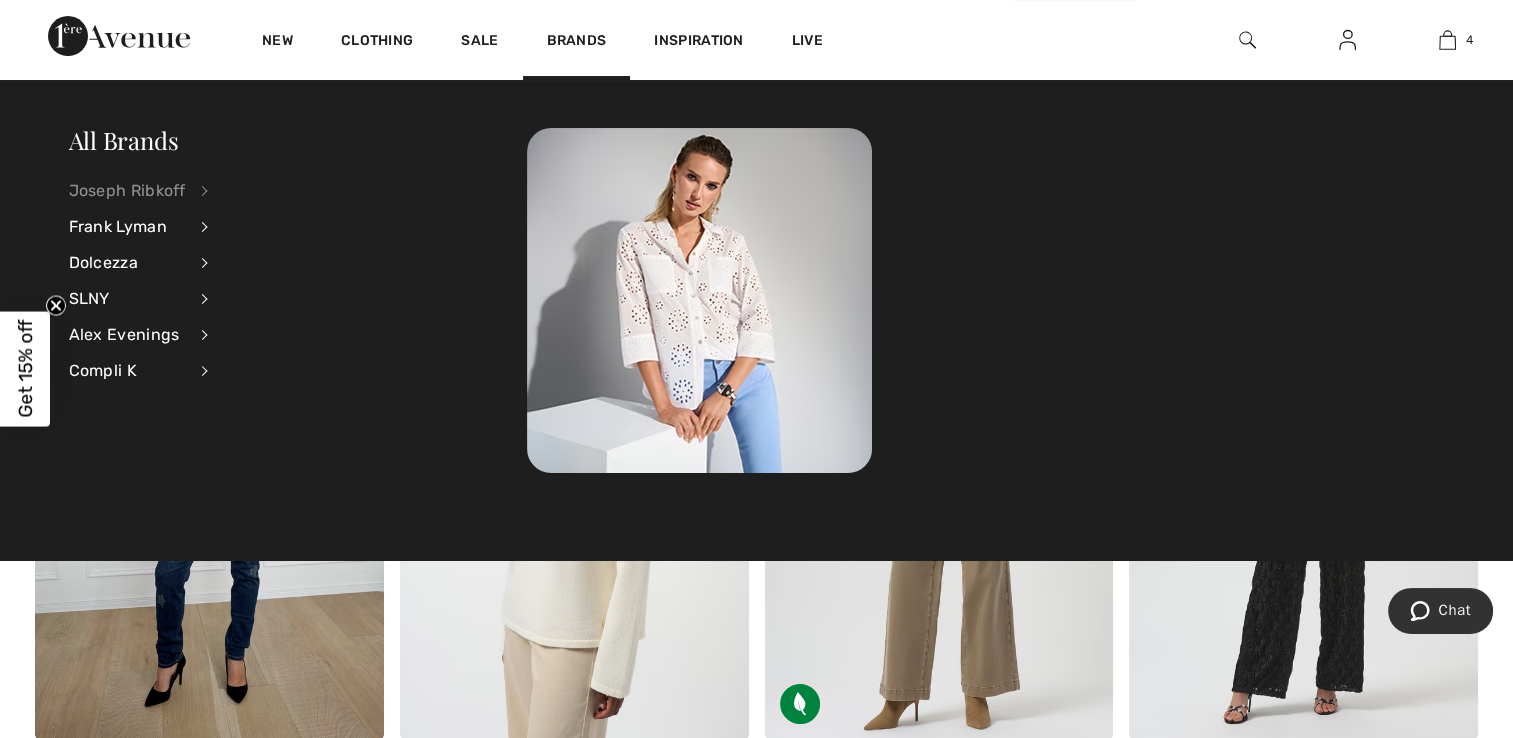click on "Joseph Ribkoff" at bounding box center [127, 191] 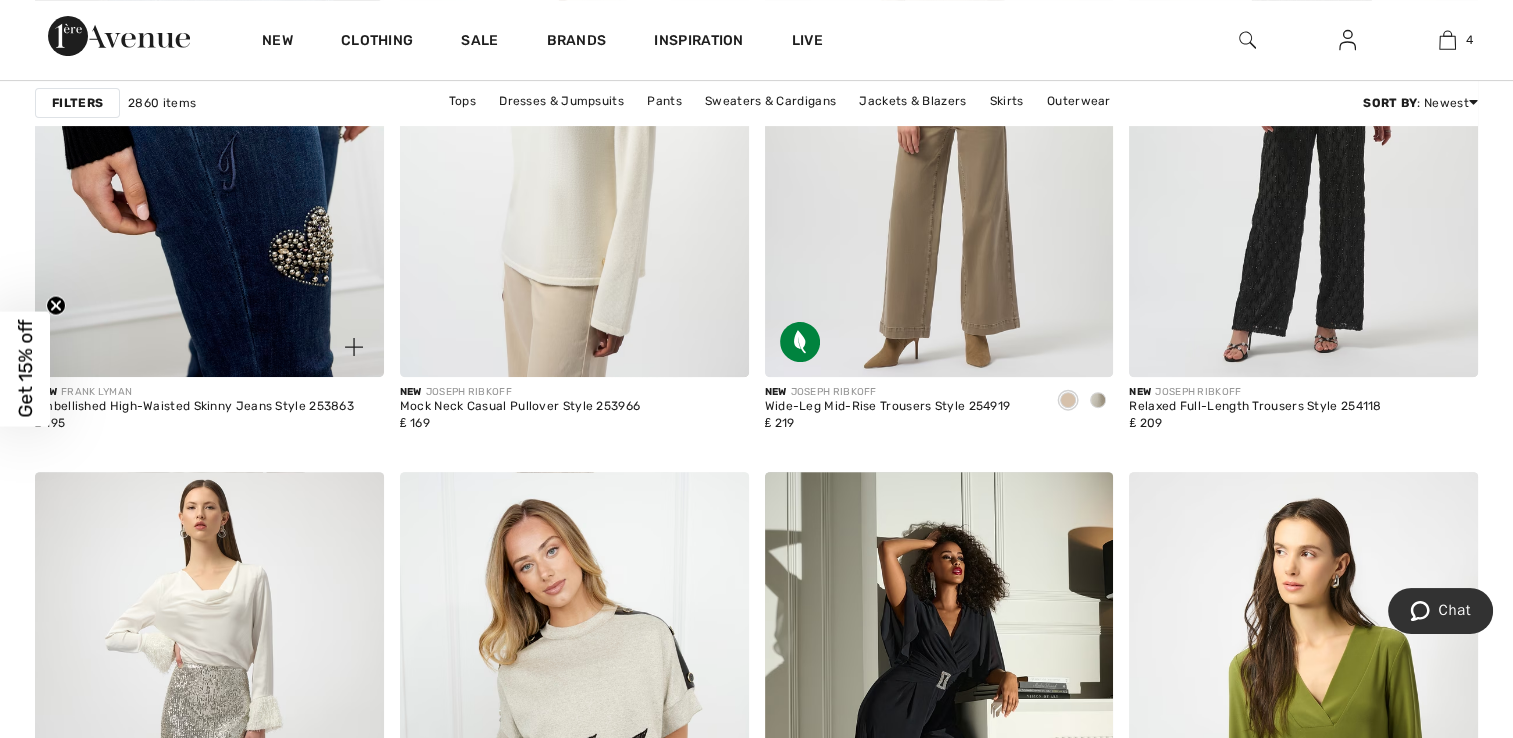 scroll, scrollTop: 8134, scrollLeft: 0, axis: vertical 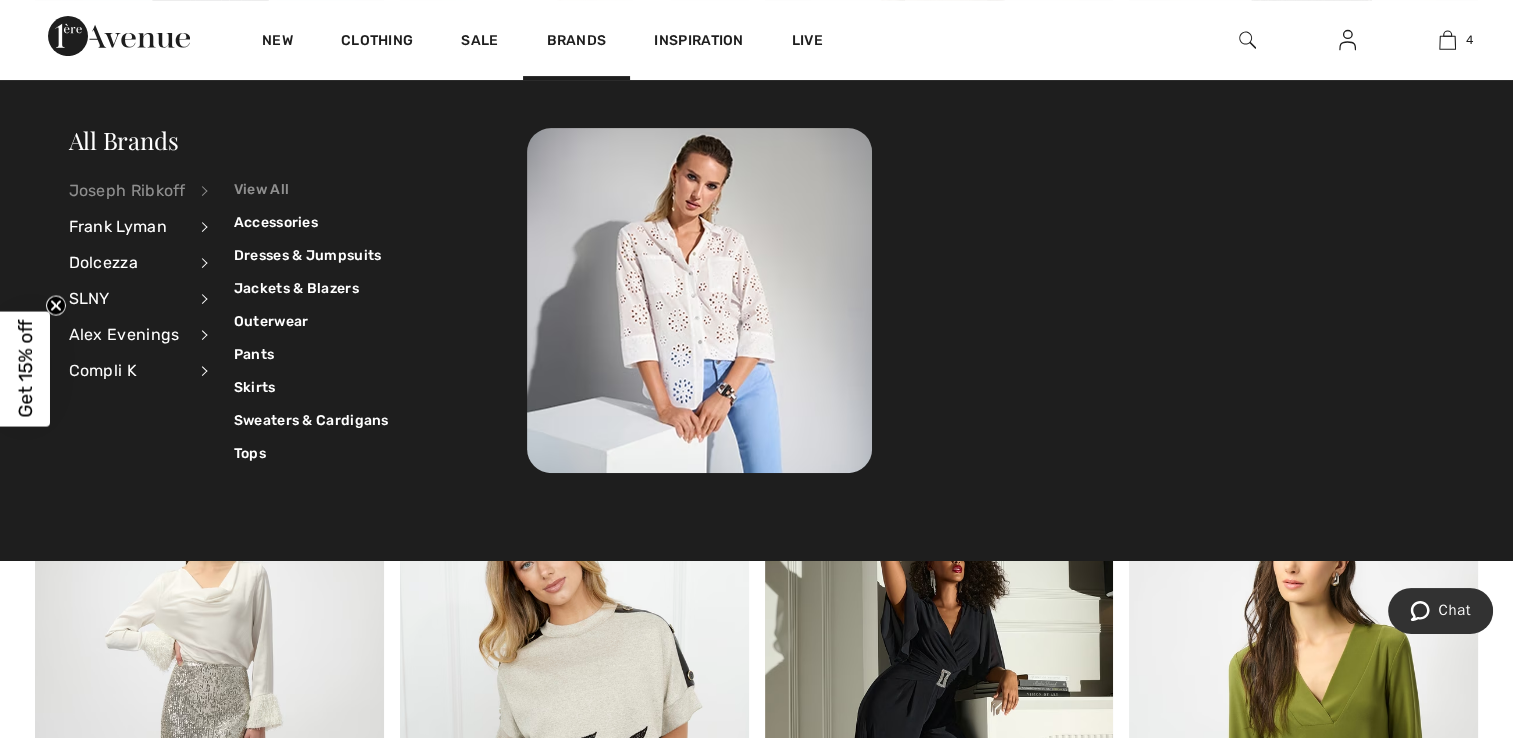 click on "View All" at bounding box center [311, 189] 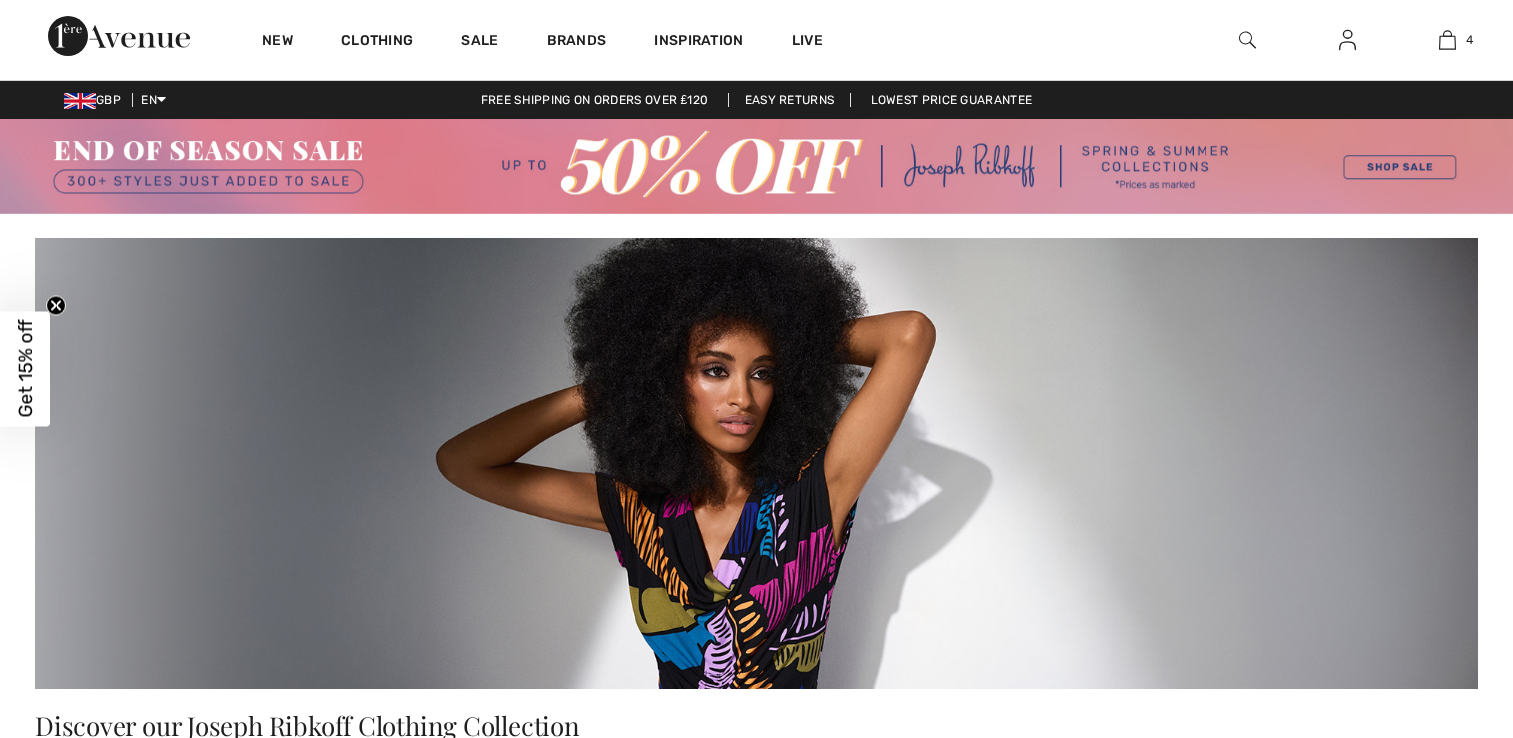 scroll, scrollTop: 0, scrollLeft: 0, axis: both 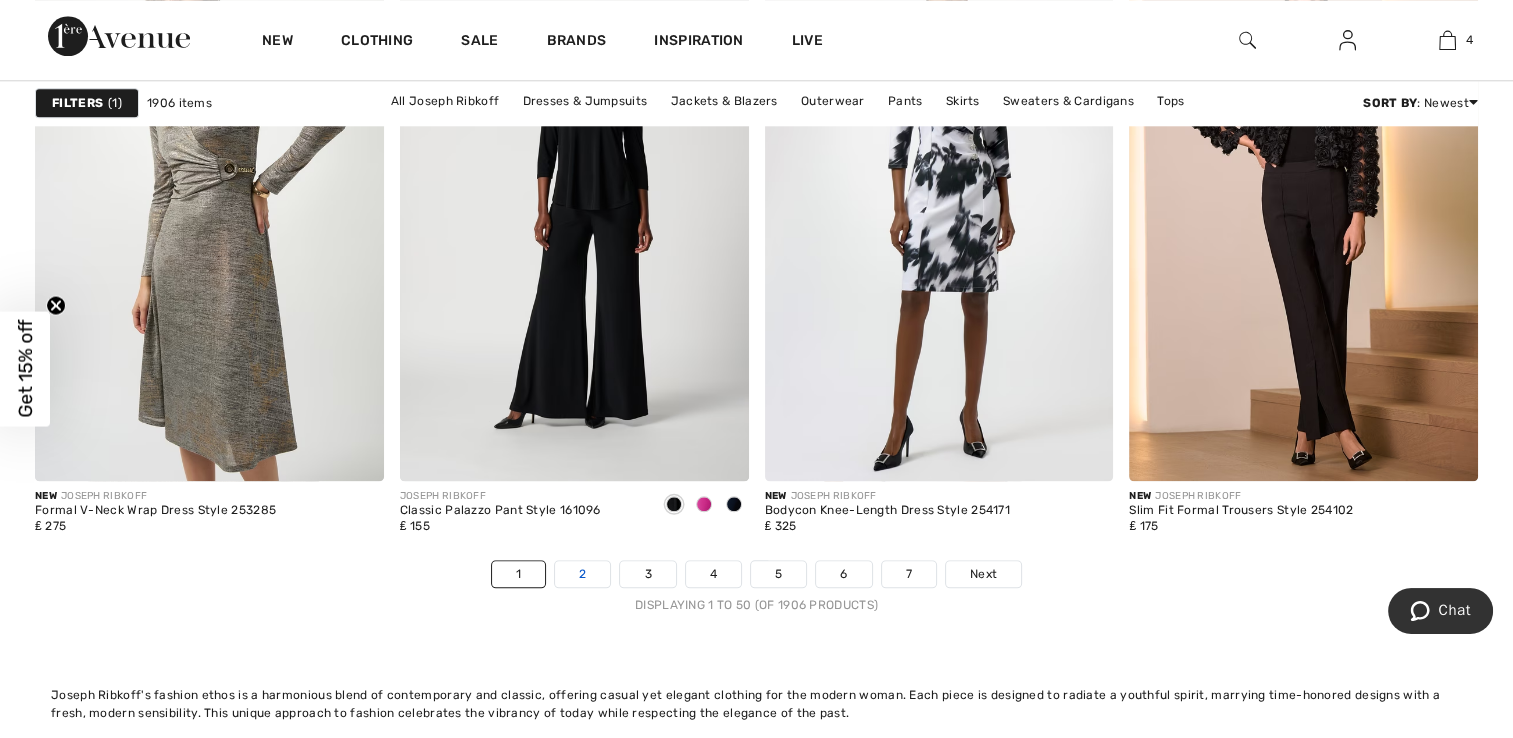 click on "2" at bounding box center [582, 574] 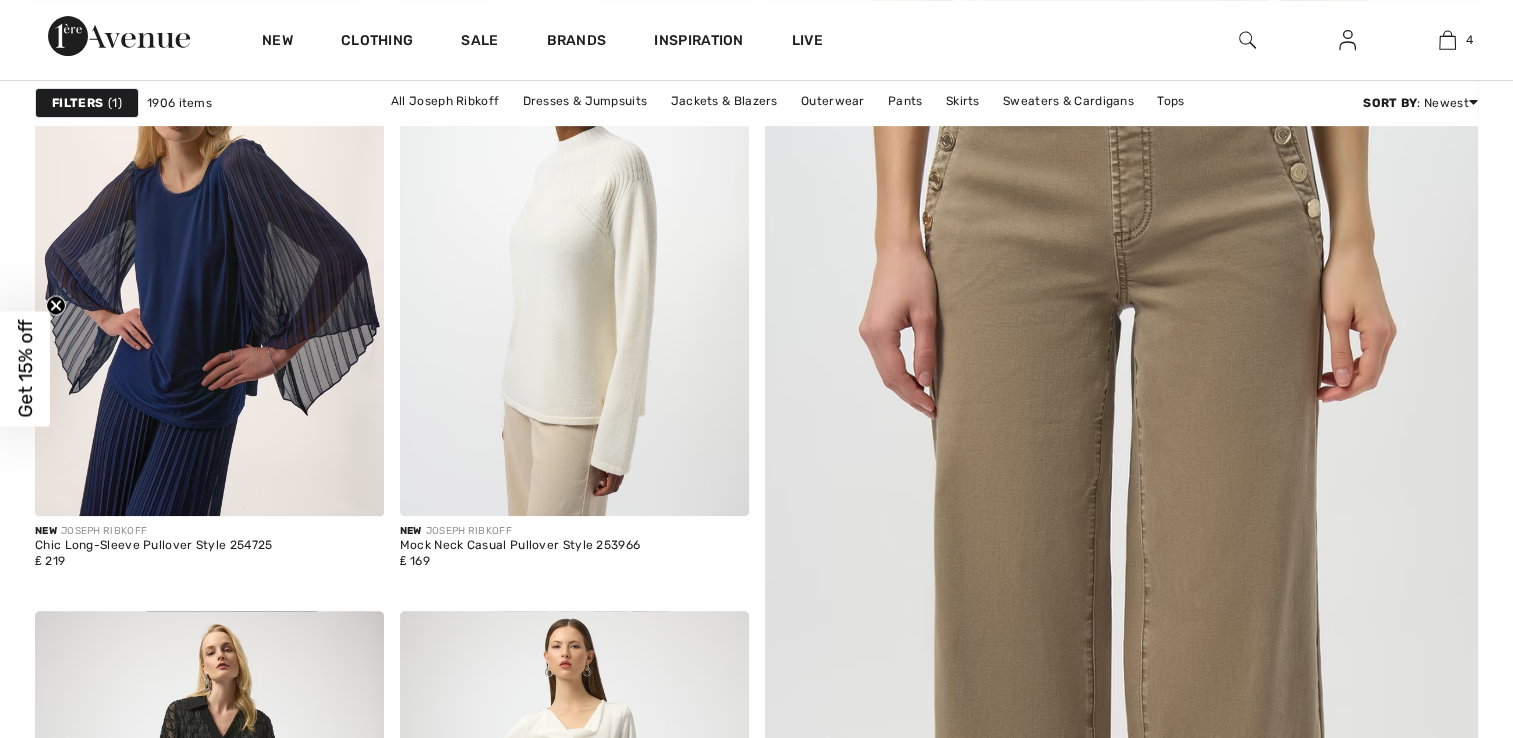 scroll, scrollTop: 824, scrollLeft: 0, axis: vertical 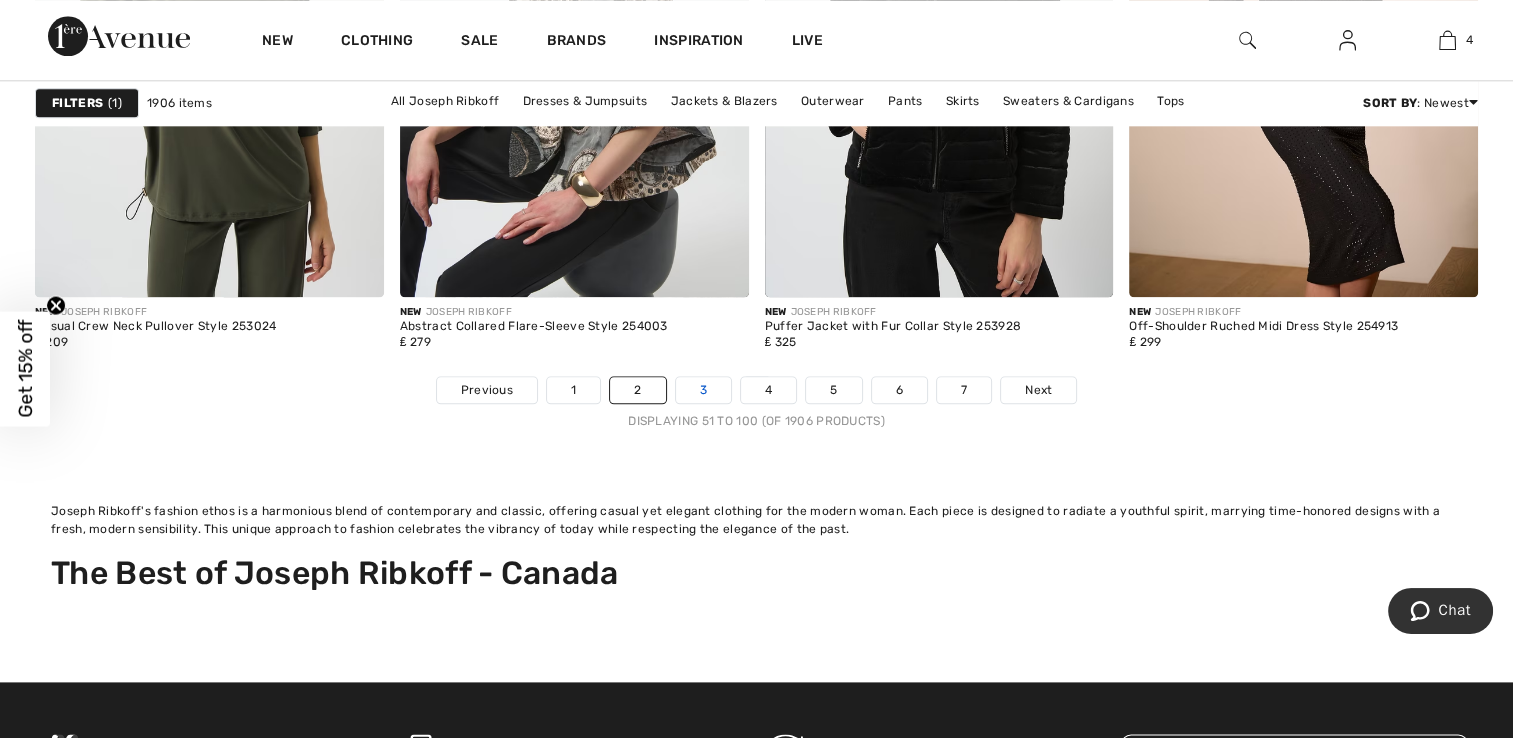 click on "3" at bounding box center [703, 390] 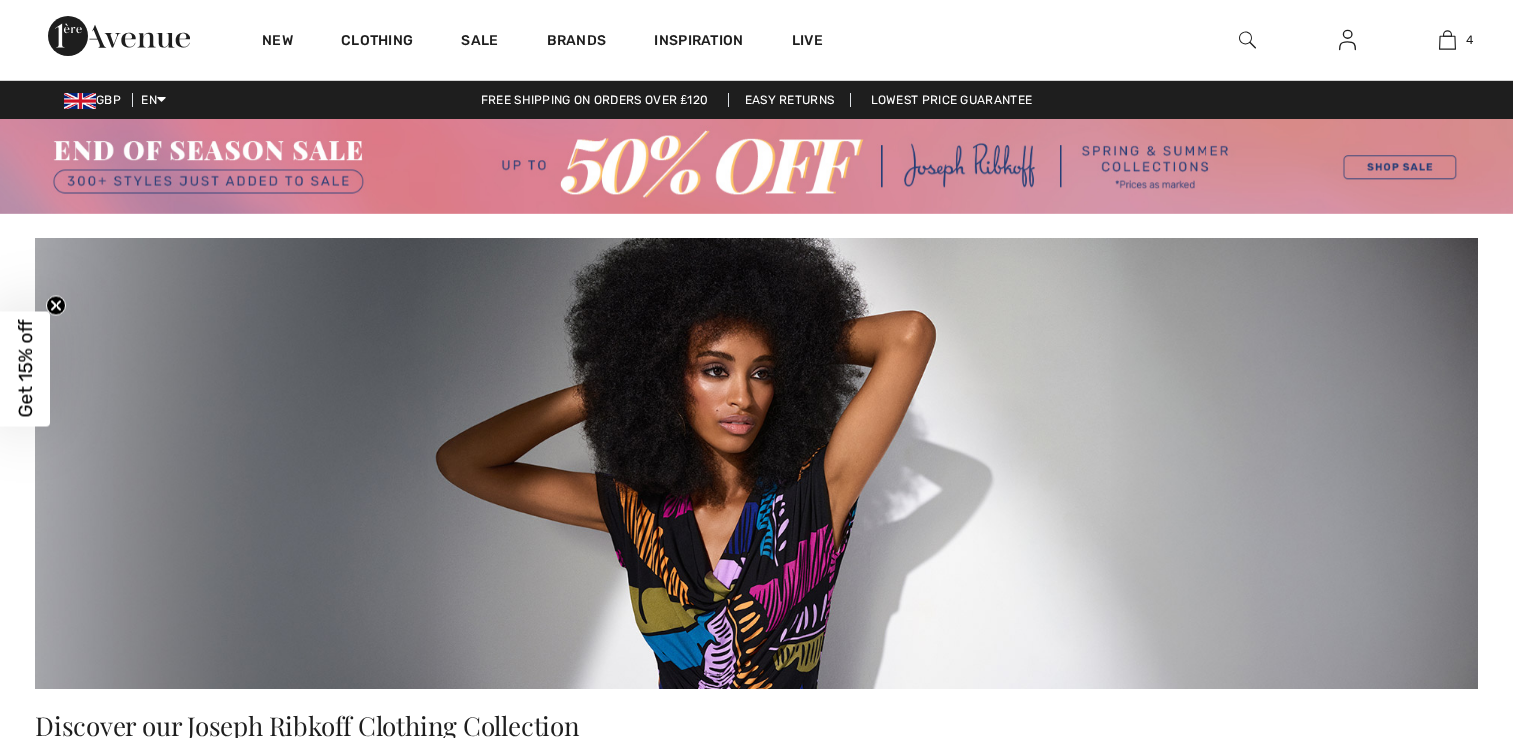 scroll, scrollTop: 0, scrollLeft: 0, axis: both 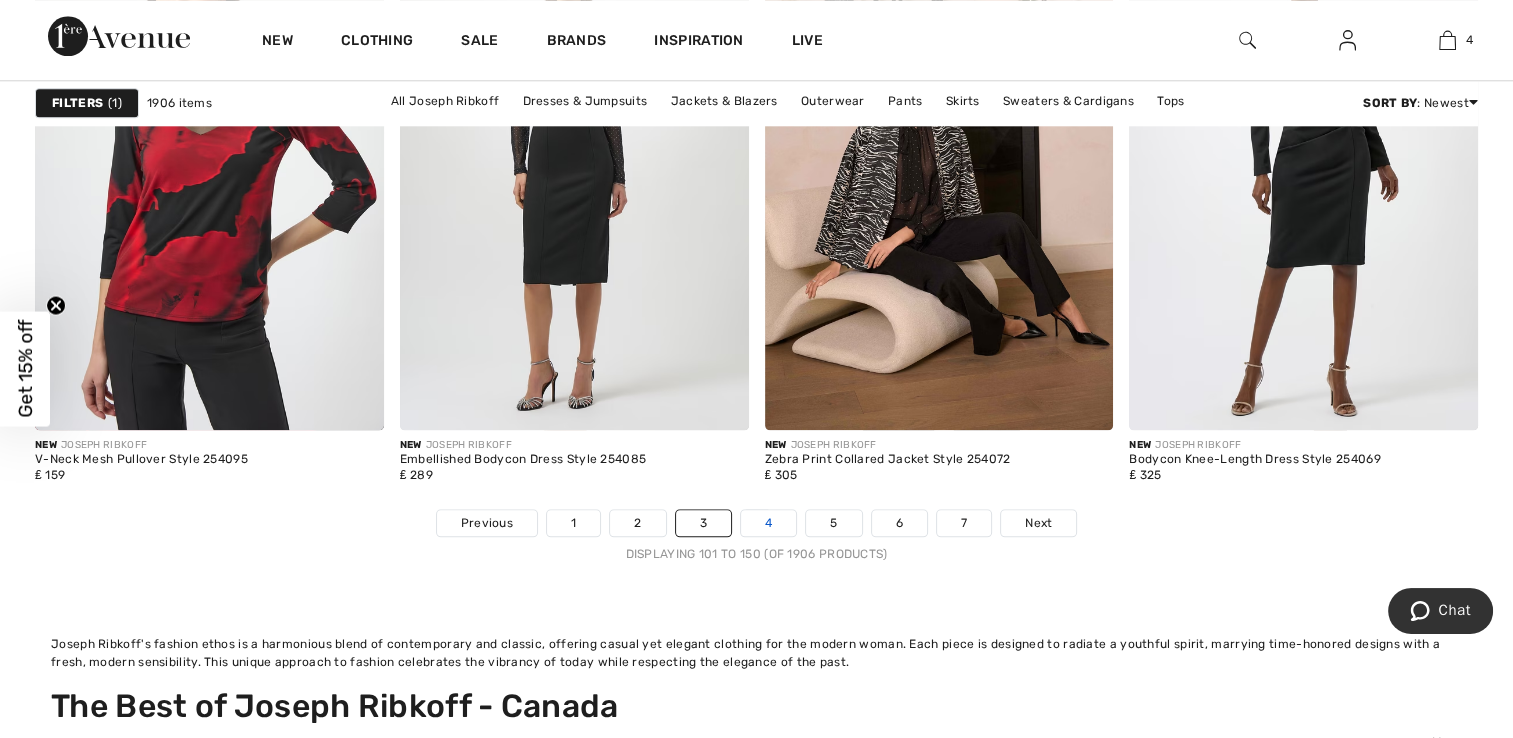 click on "4" at bounding box center [768, 523] 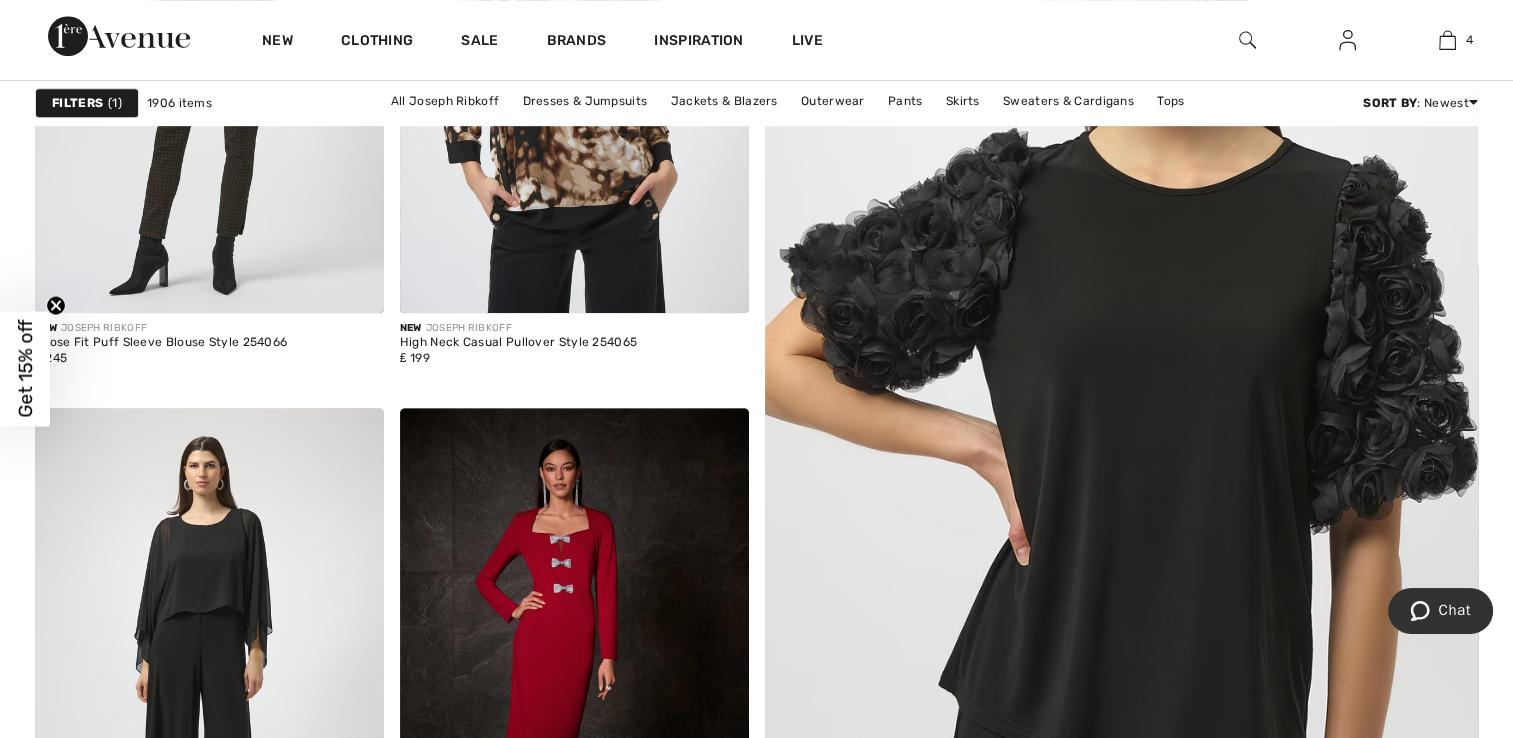 scroll, scrollTop: 1028, scrollLeft: 0, axis: vertical 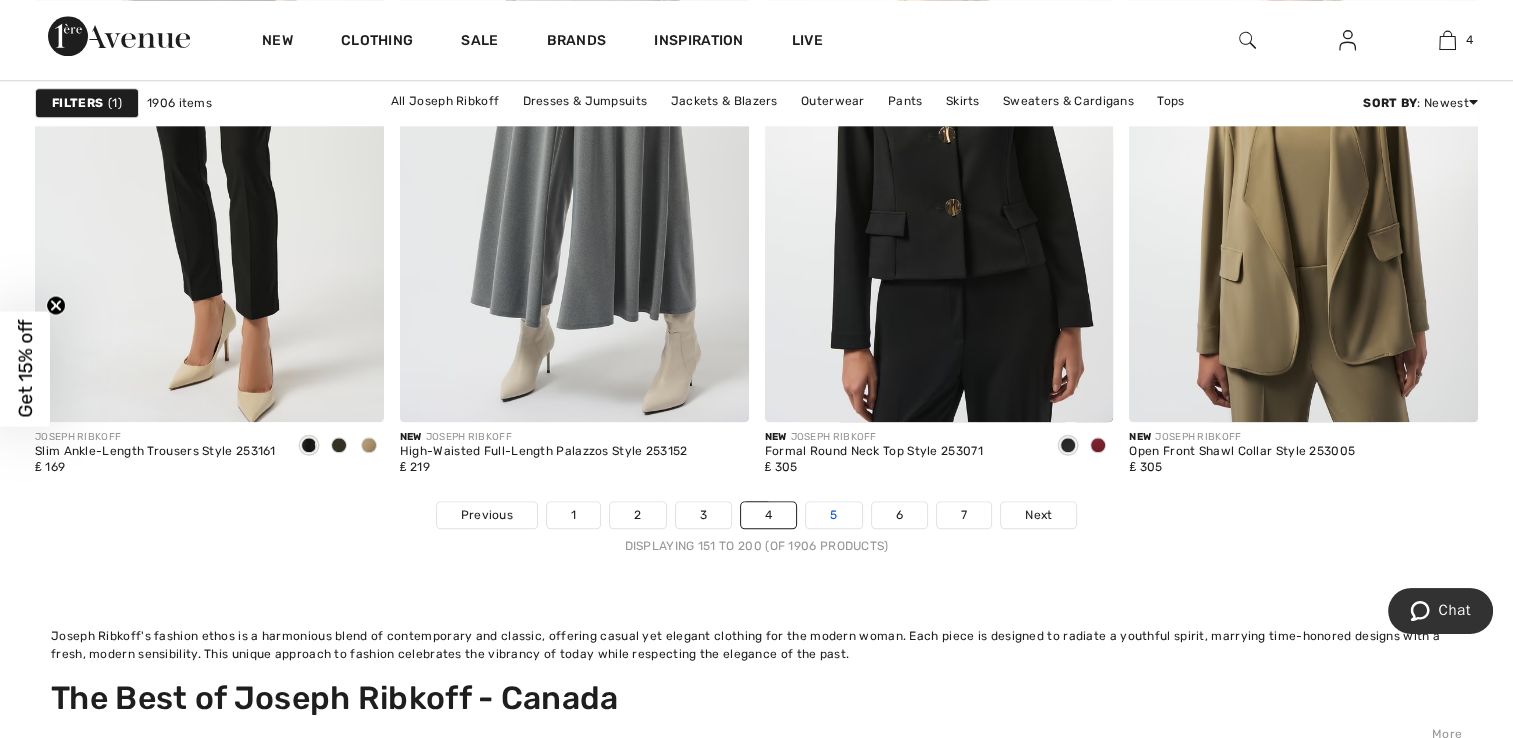 click on "5" at bounding box center (833, 515) 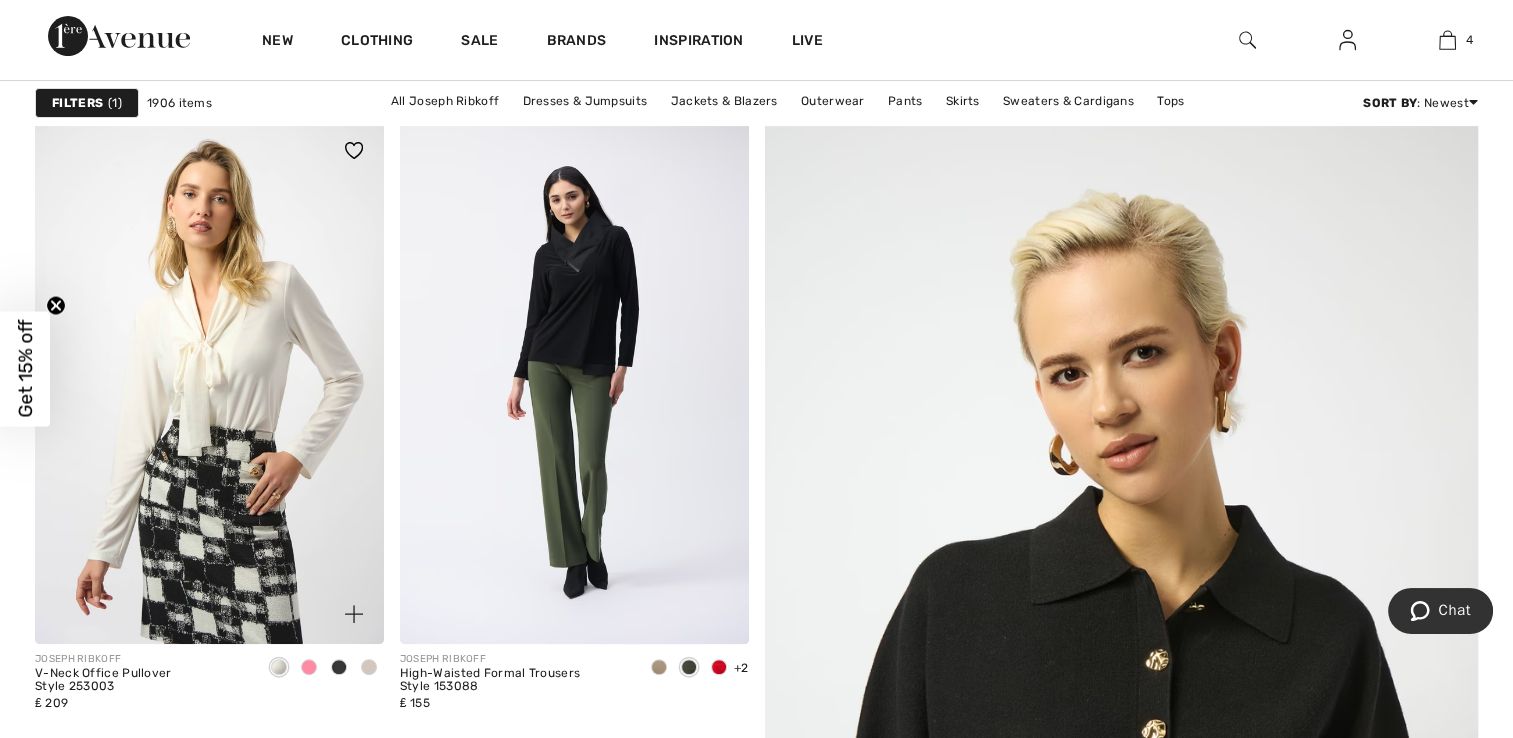 scroll, scrollTop: 696, scrollLeft: 0, axis: vertical 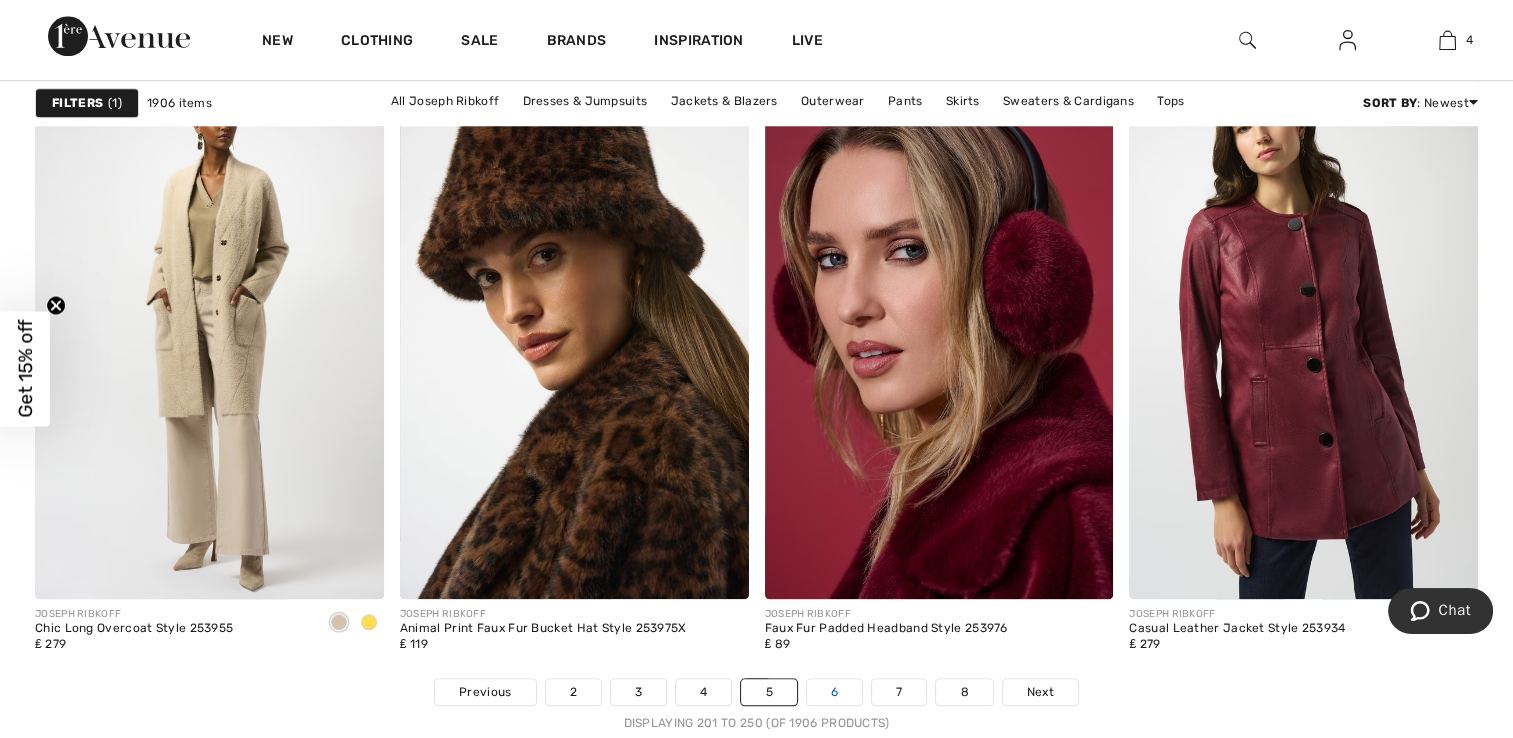 click on "6" at bounding box center (834, 692) 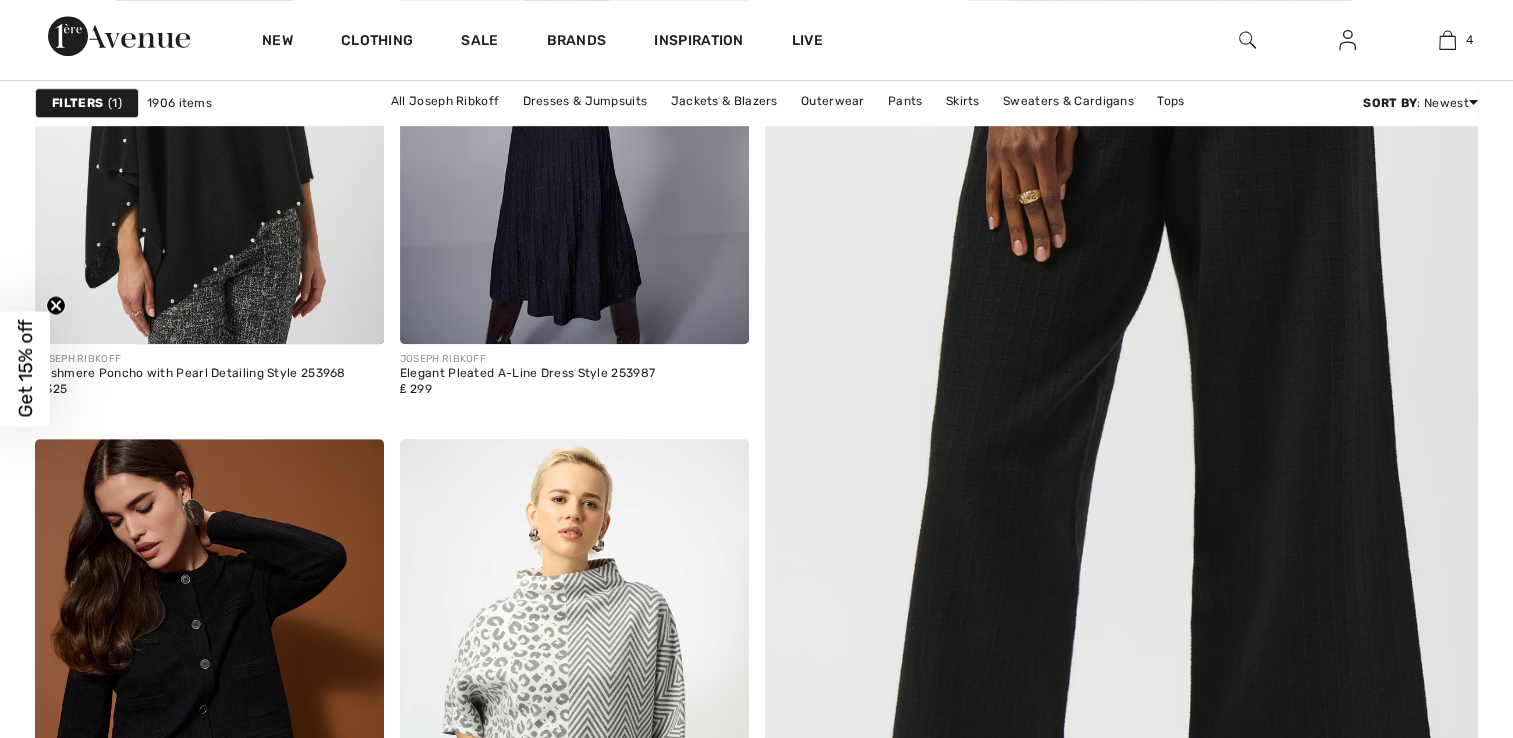 scroll, scrollTop: 996, scrollLeft: 0, axis: vertical 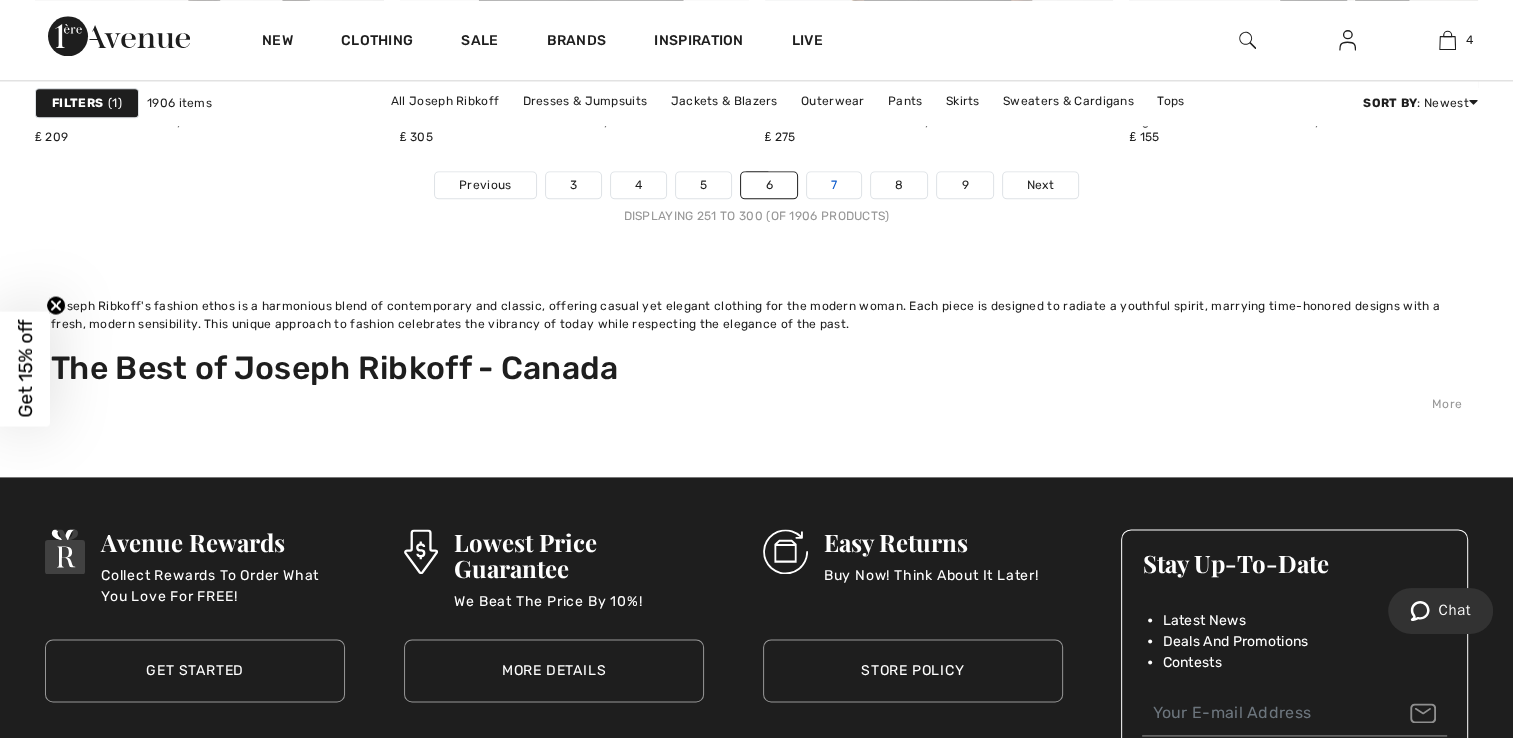 click on "7" at bounding box center [834, 185] 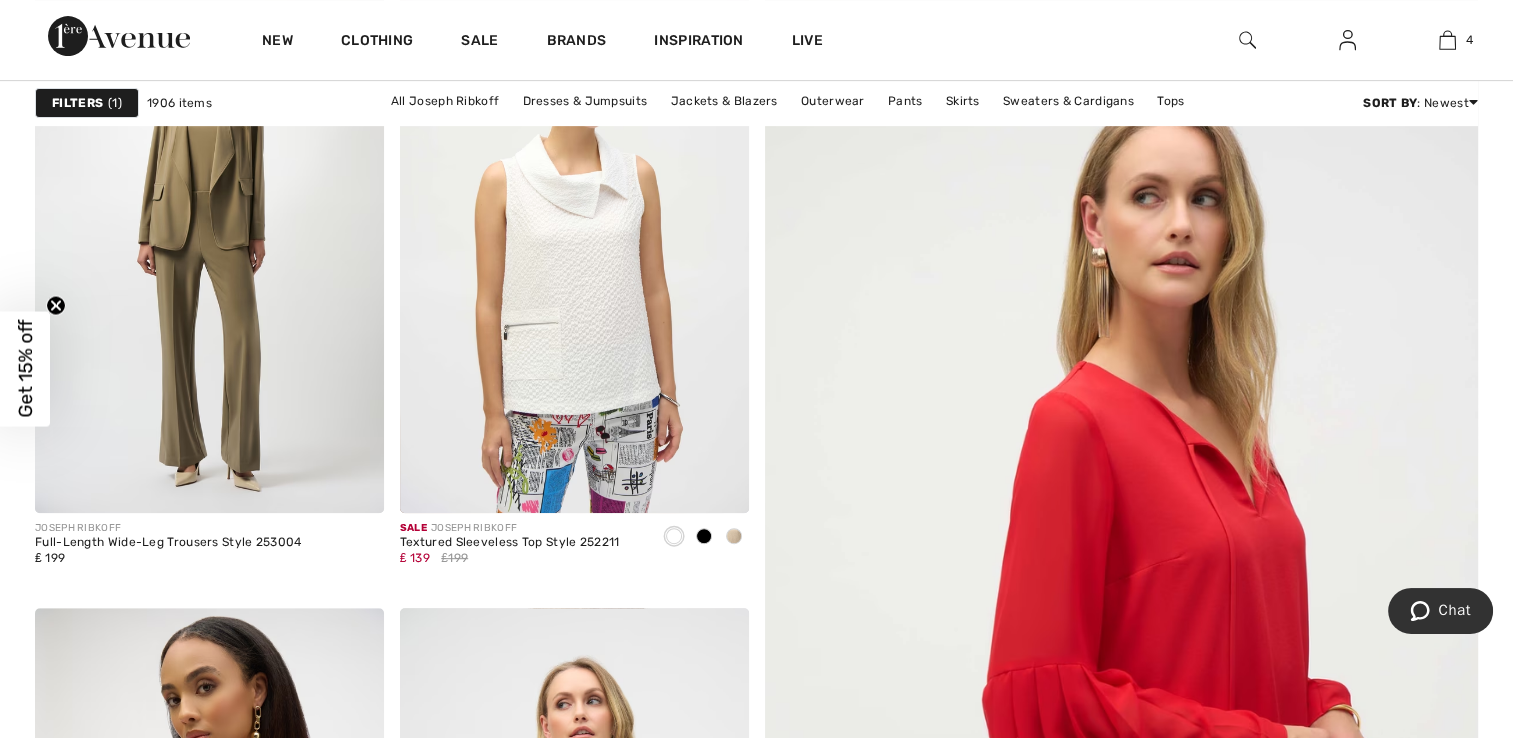 scroll, scrollTop: 827, scrollLeft: 0, axis: vertical 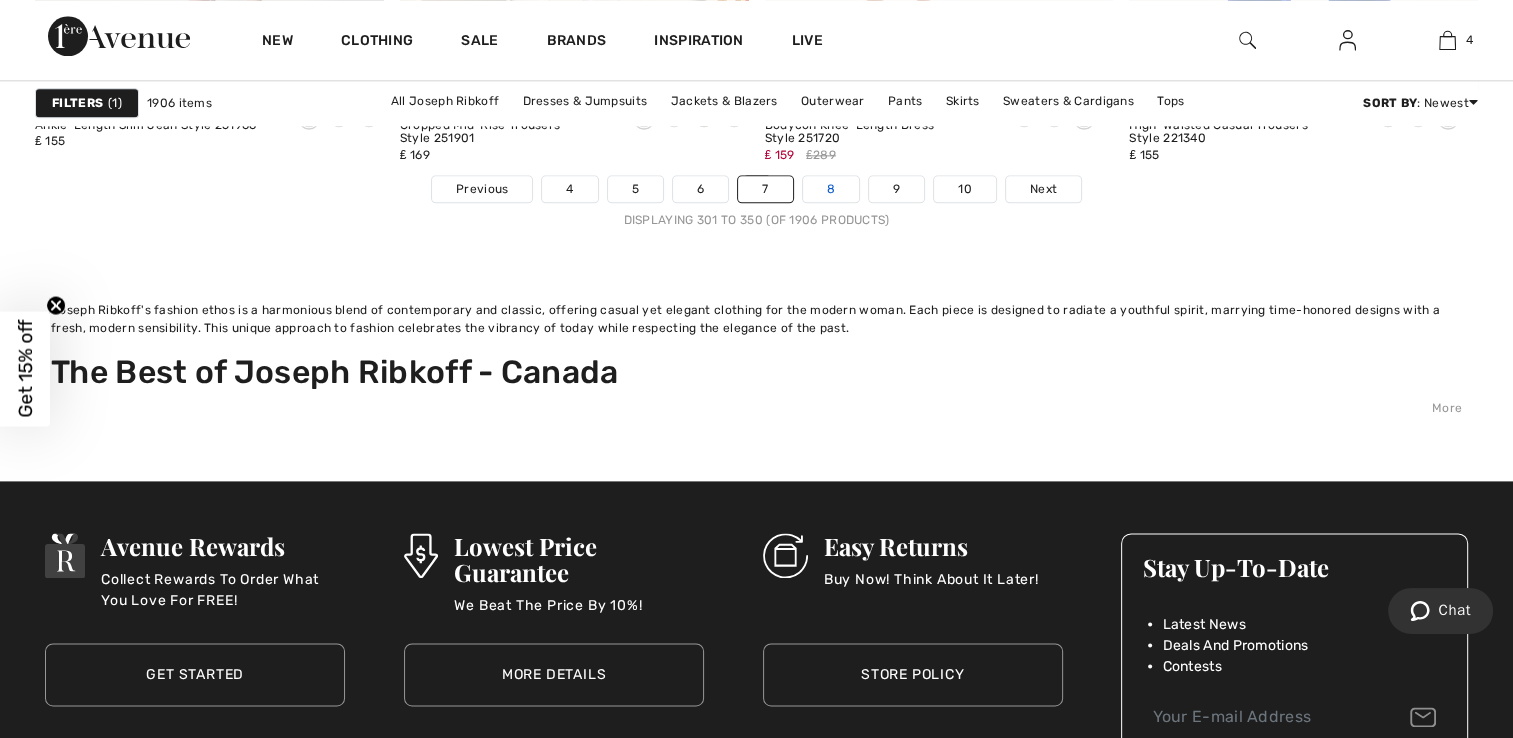 click on "8" at bounding box center (831, 189) 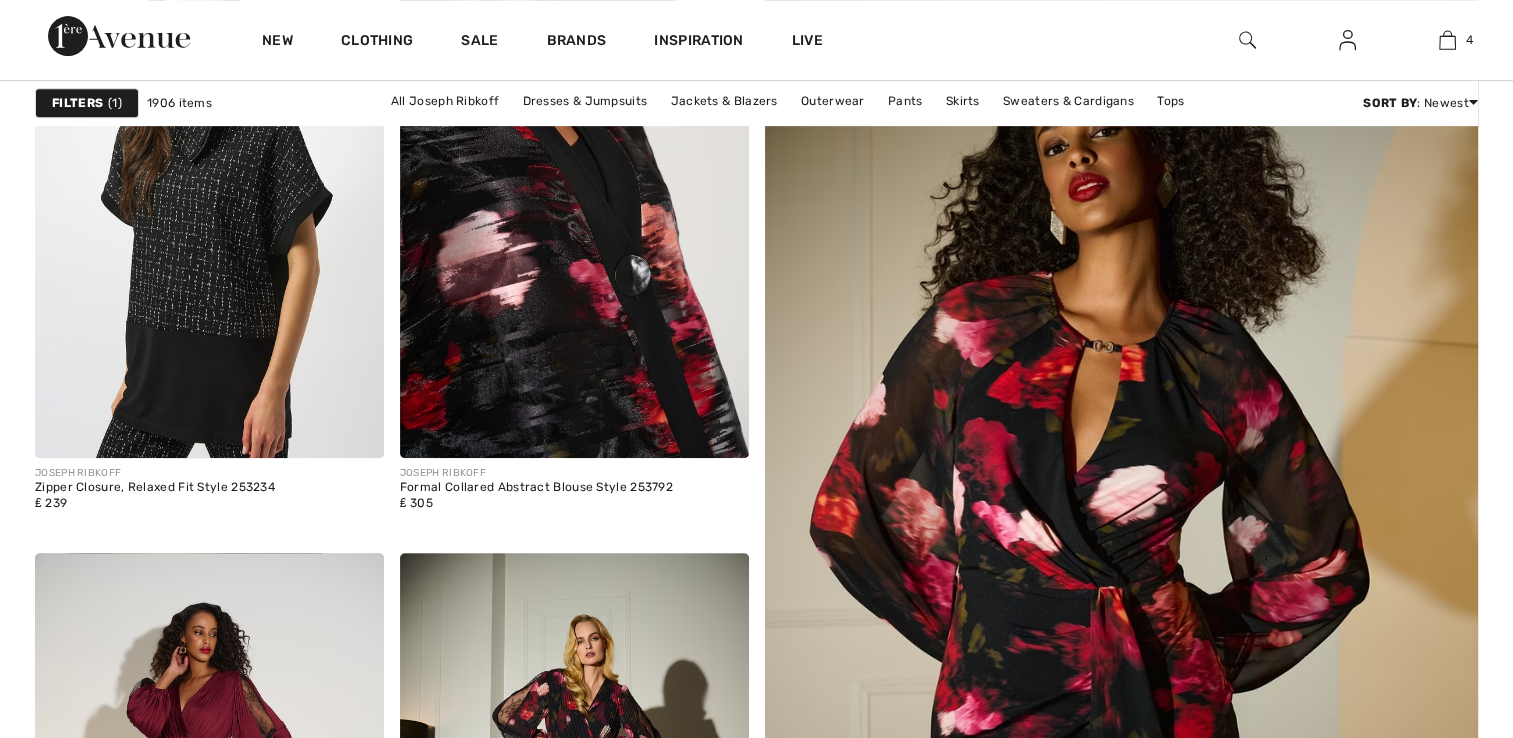 scroll, scrollTop: 882, scrollLeft: 0, axis: vertical 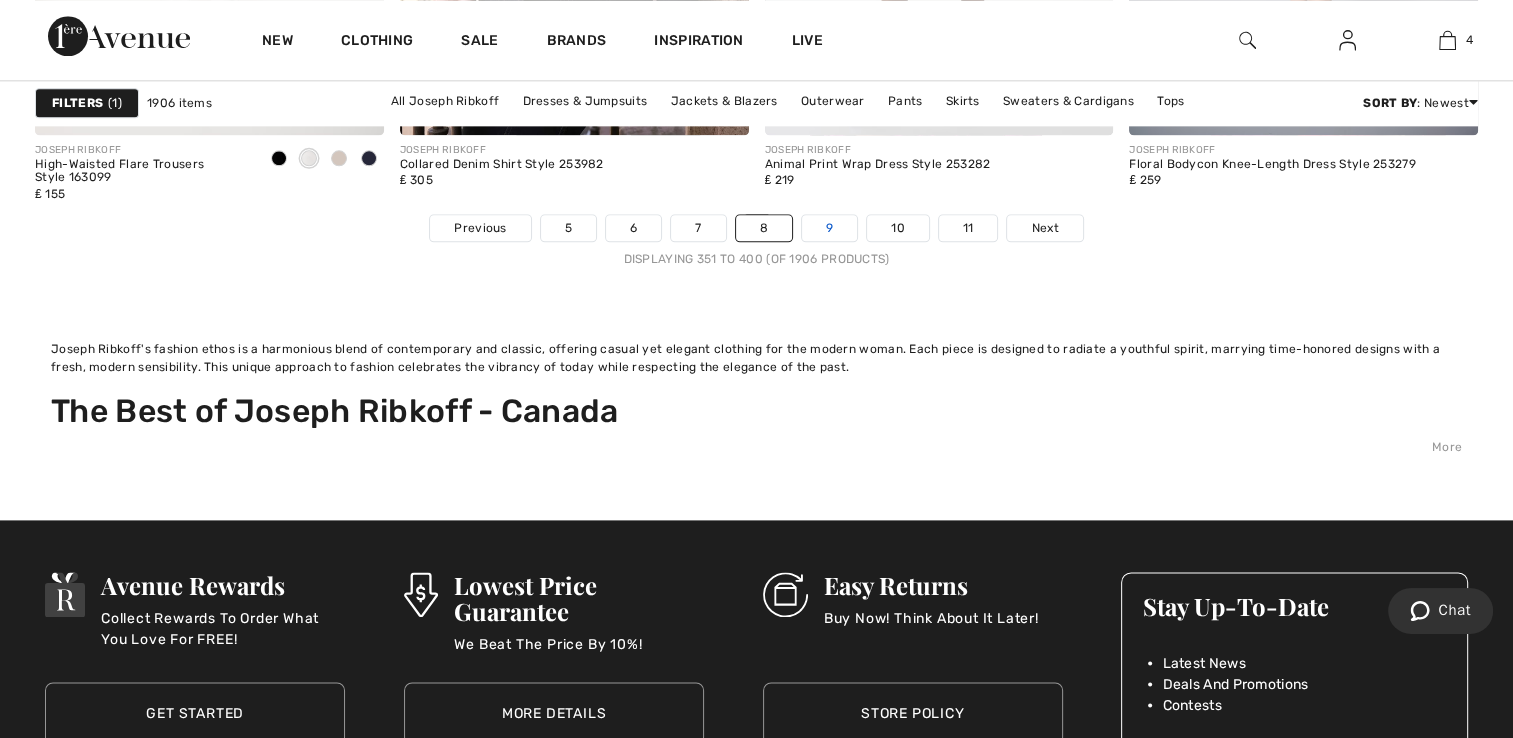 click on "9" at bounding box center [829, 228] 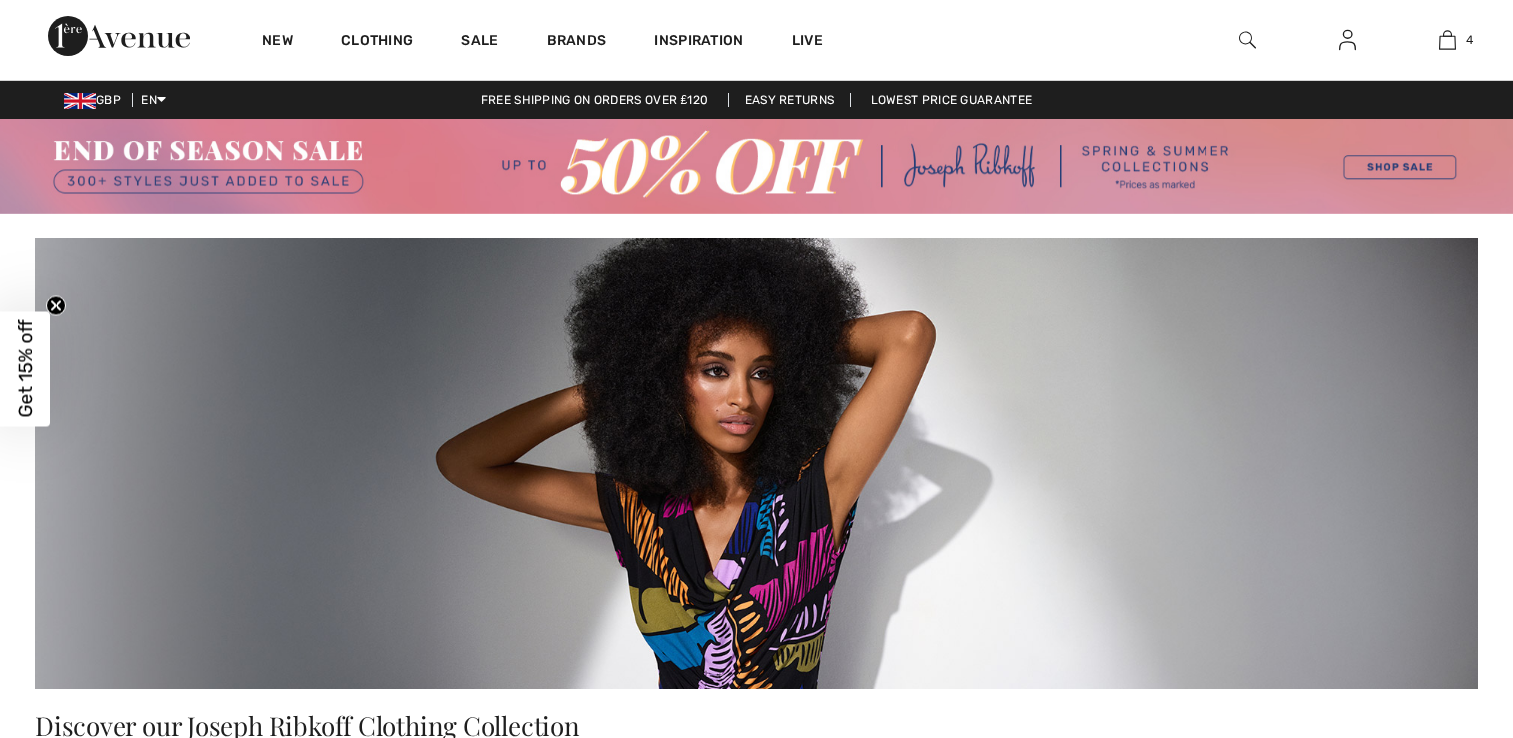 scroll, scrollTop: 0, scrollLeft: 0, axis: both 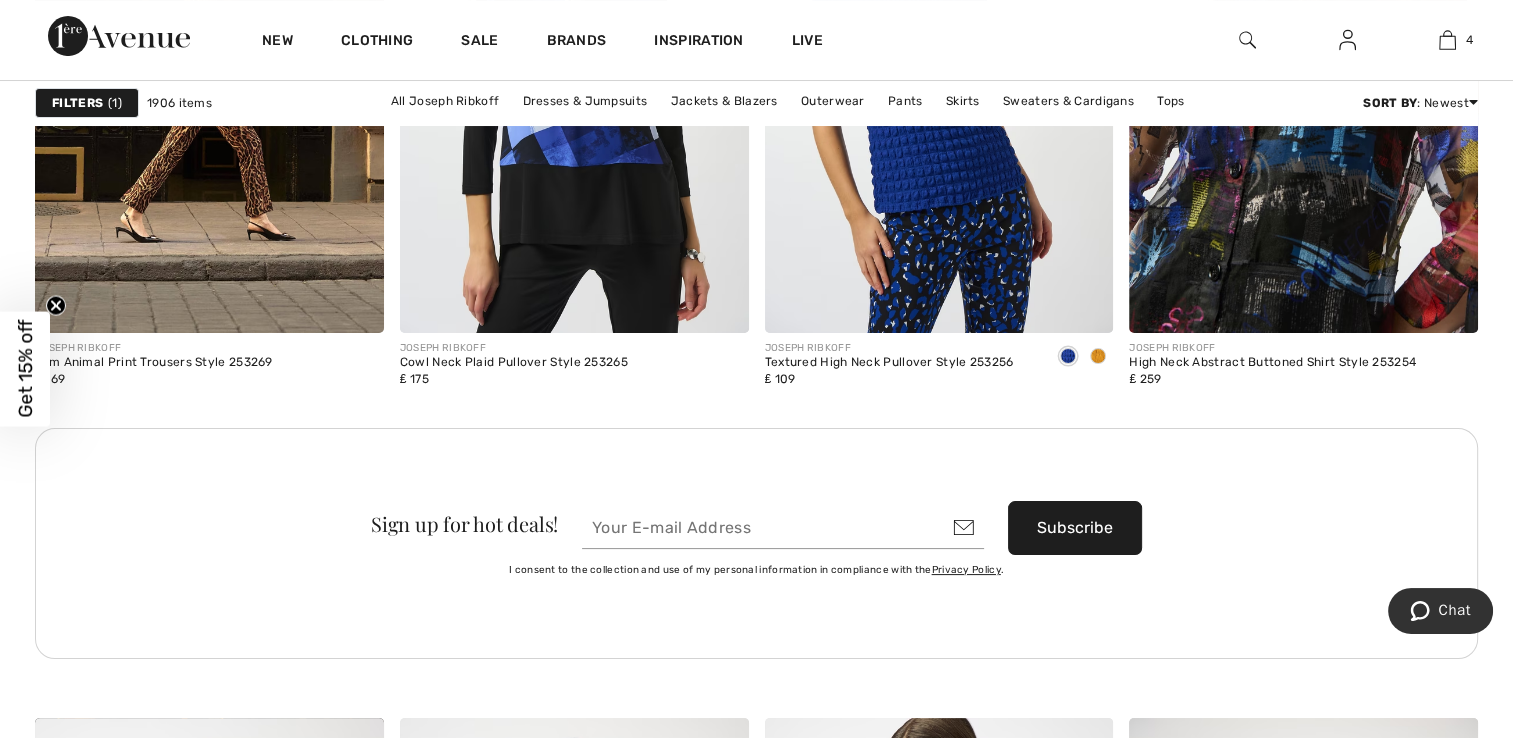 click at bounding box center [1303, 71] 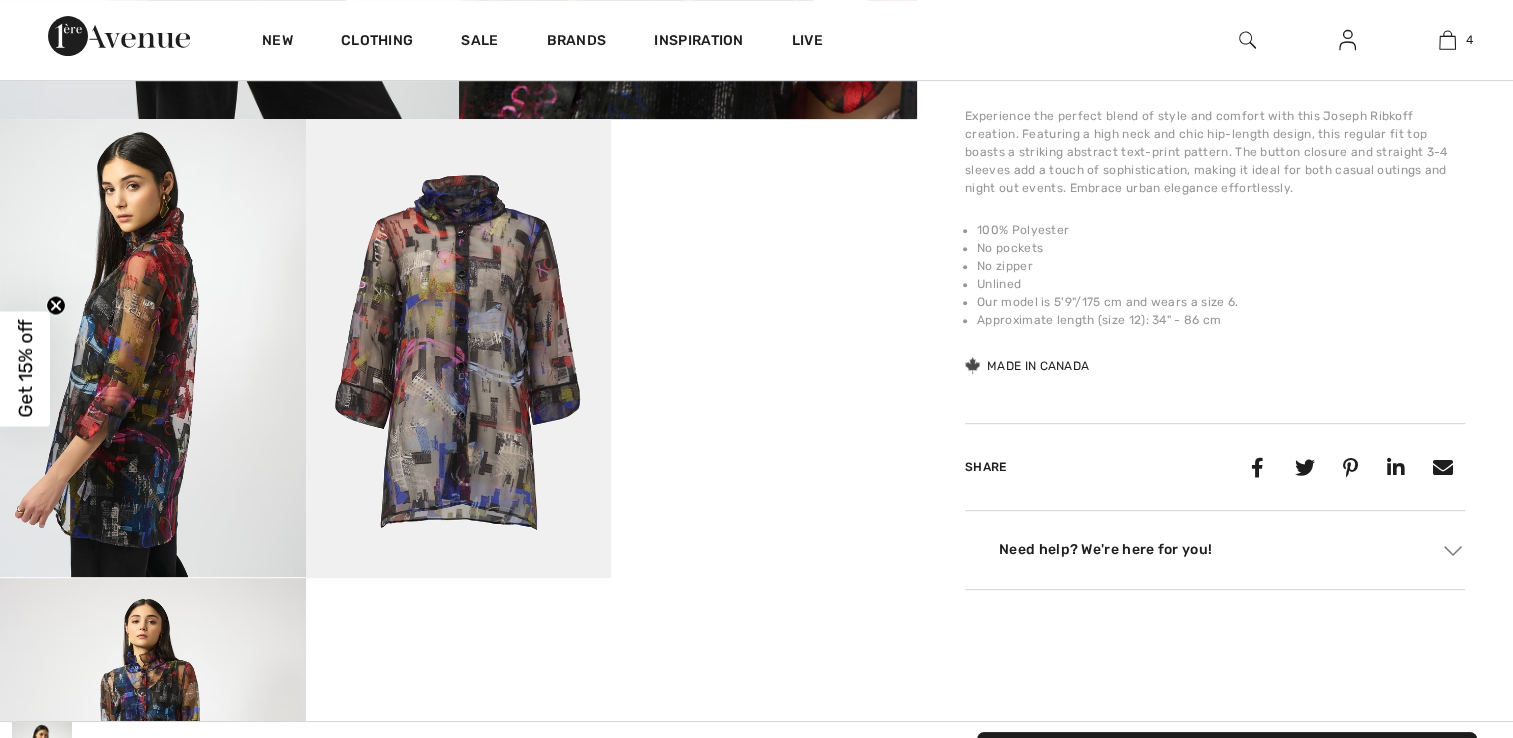 scroll, scrollTop: 0, scrollLeft: 0, axis: both 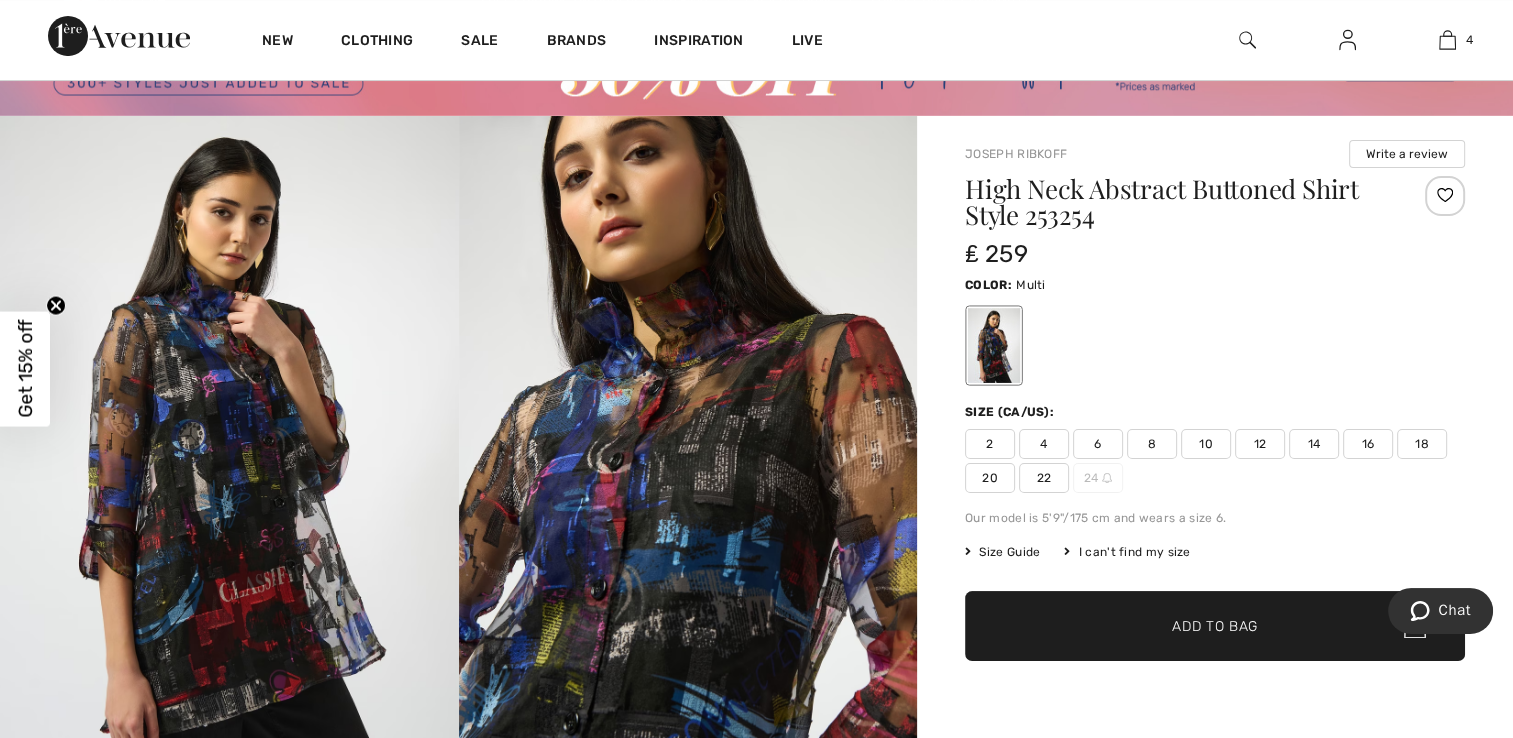 click at bounding box center [688, 459] 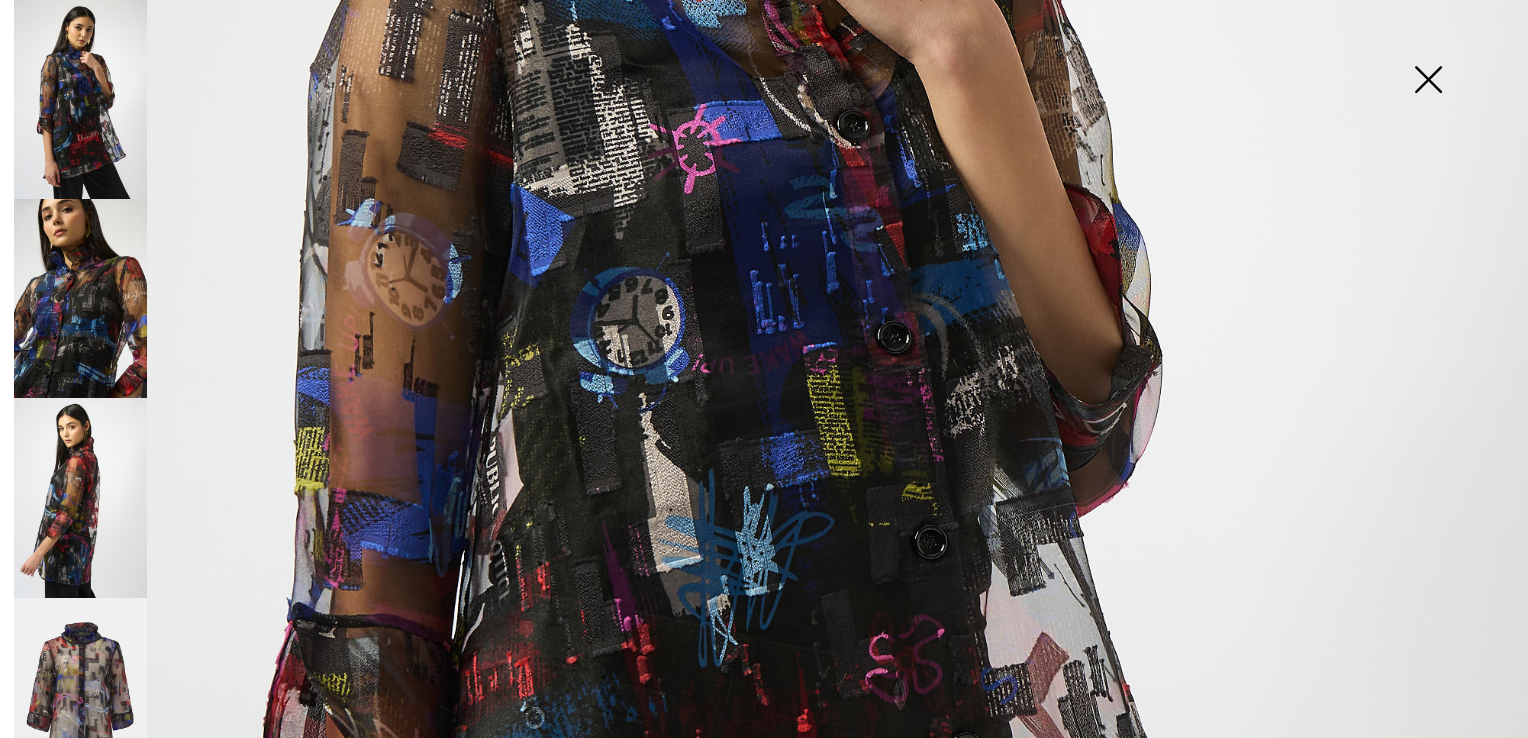 scroll, scrollTop: 746, scrollLeft: 0, axis: vertical 